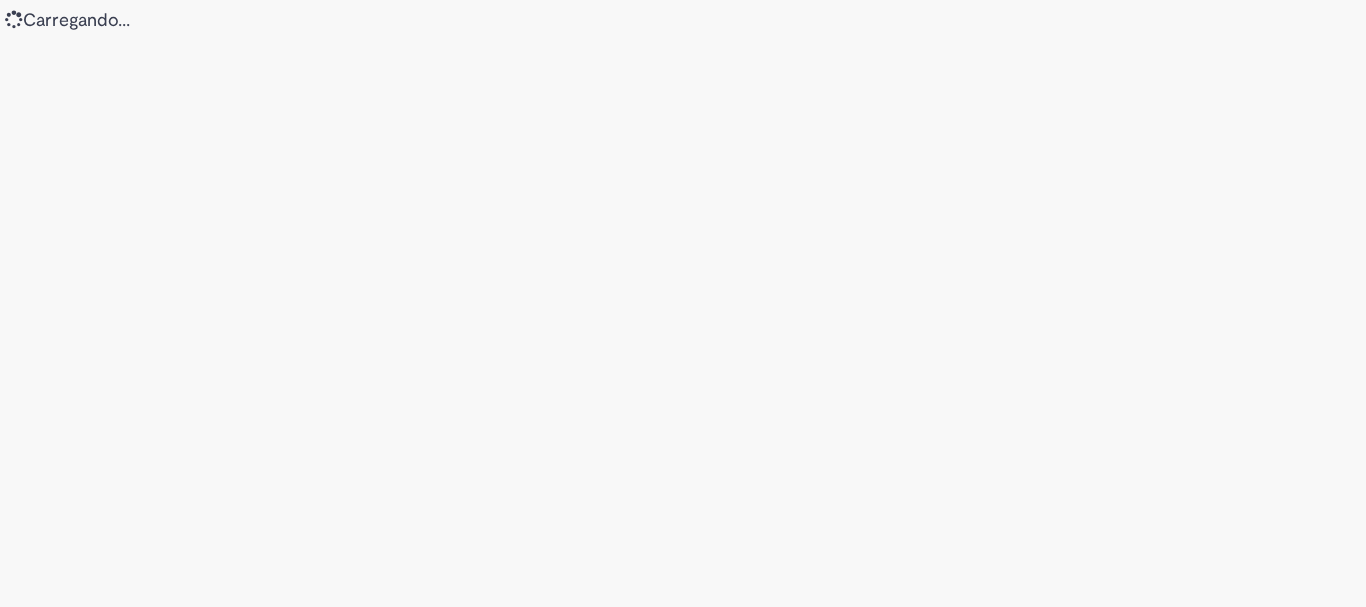 scroll, scrollTop: 0, scrollLeft: 0, axis: both 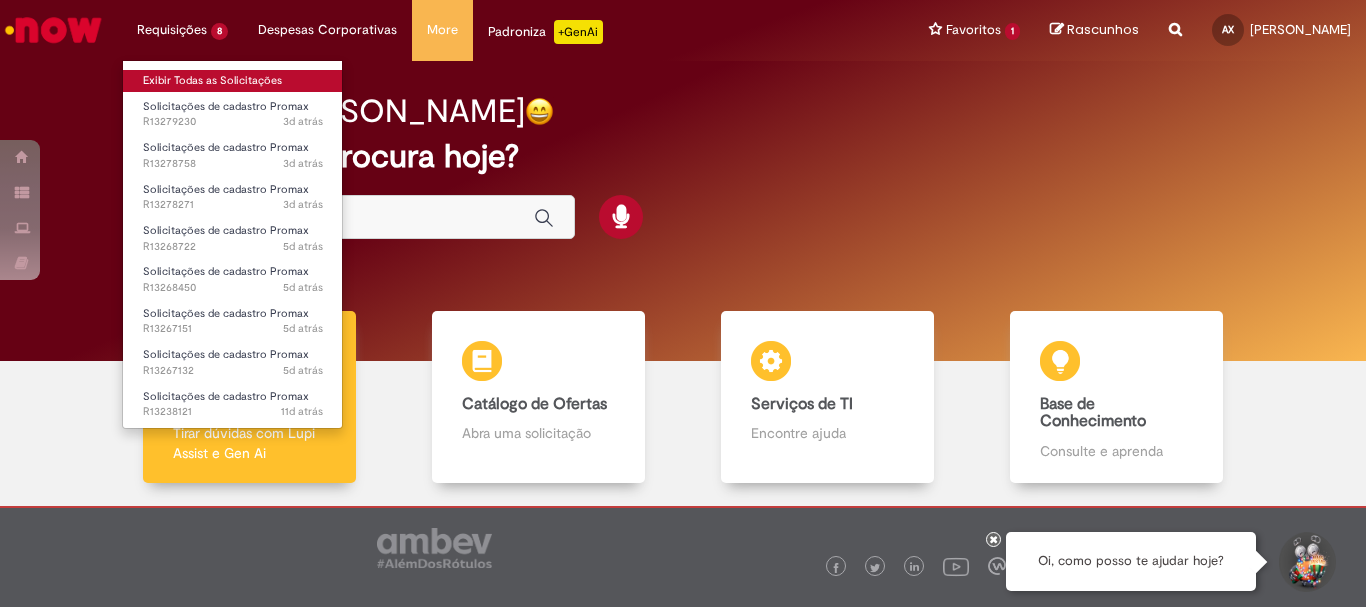 click on "Exibir Todas as Solicitações" at bounding box center [233, 81] 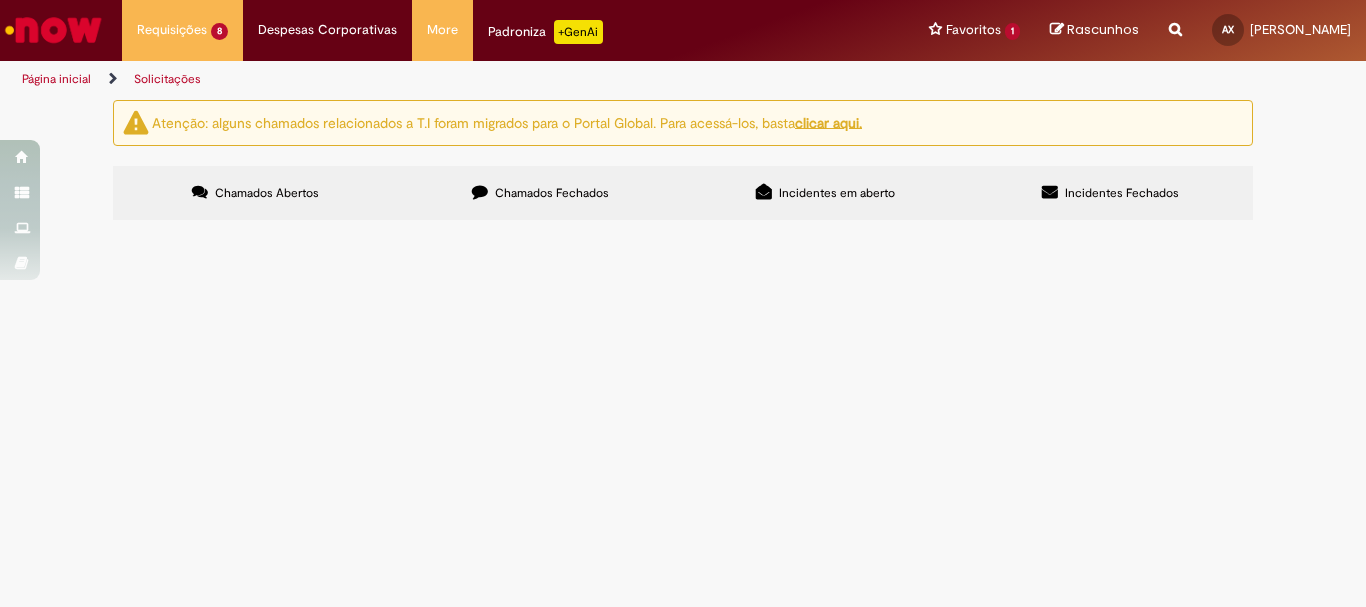click on "Poderia por gentileza, reativar esse pdv?" at bounding box center (0, 0) 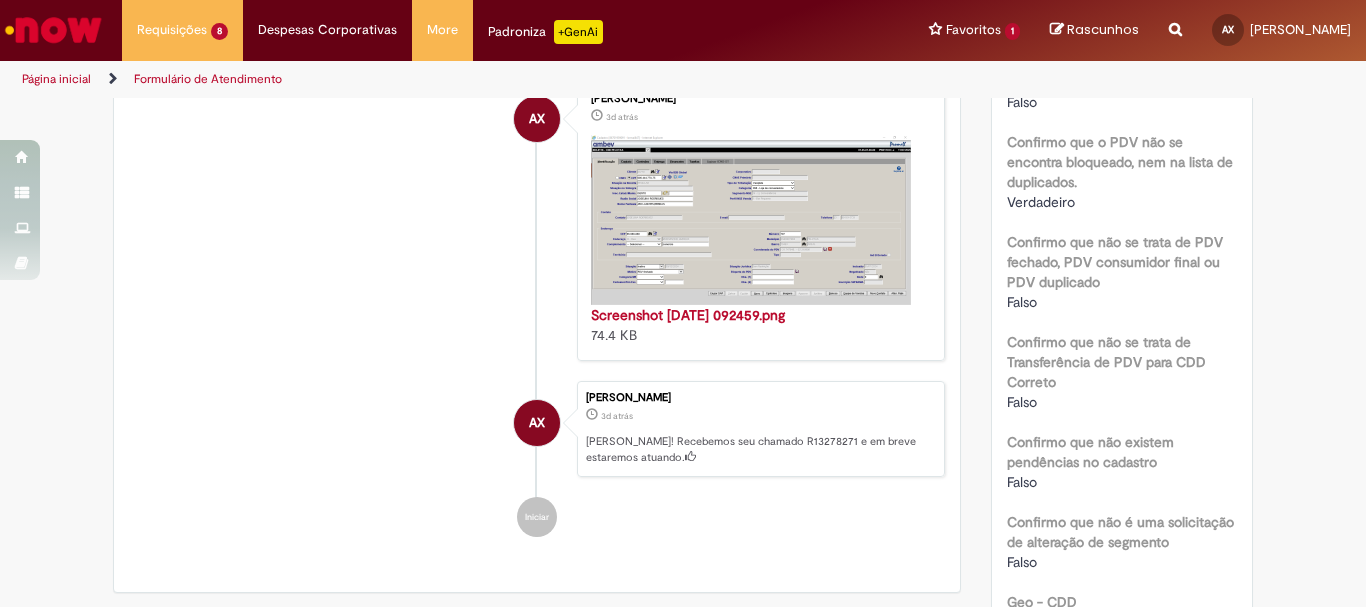 scroll, scrollTop: 900, scrollLeft: 0, axis: vertical 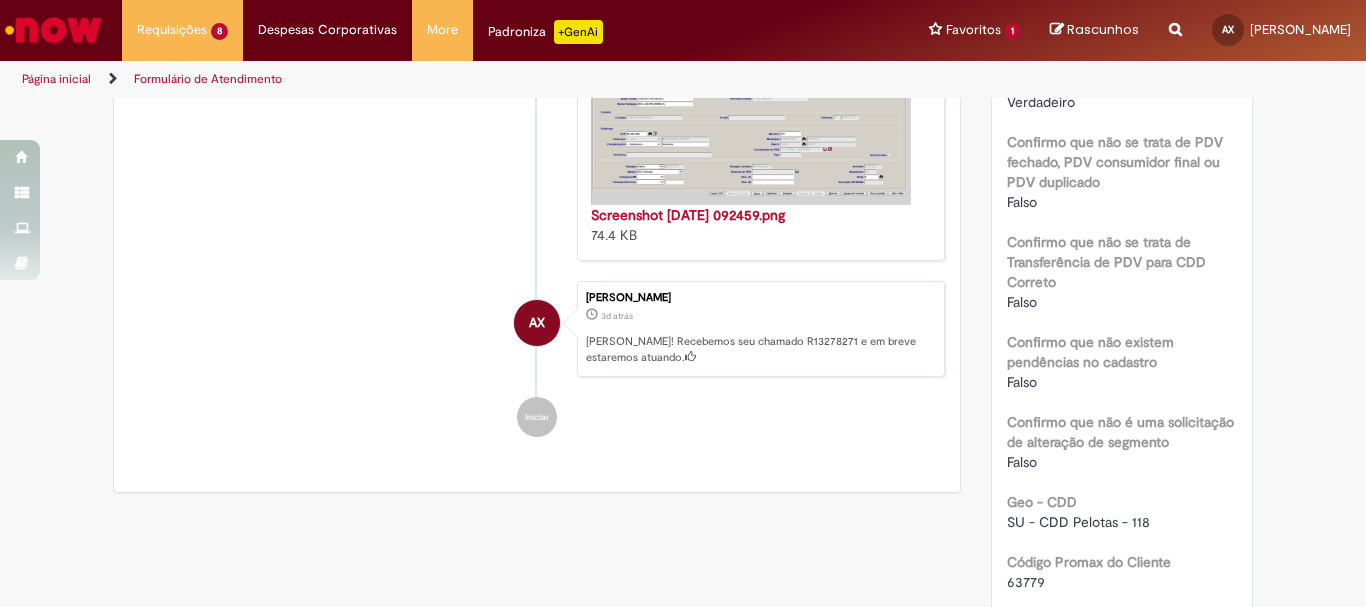 click at bounding box center [751, 120] 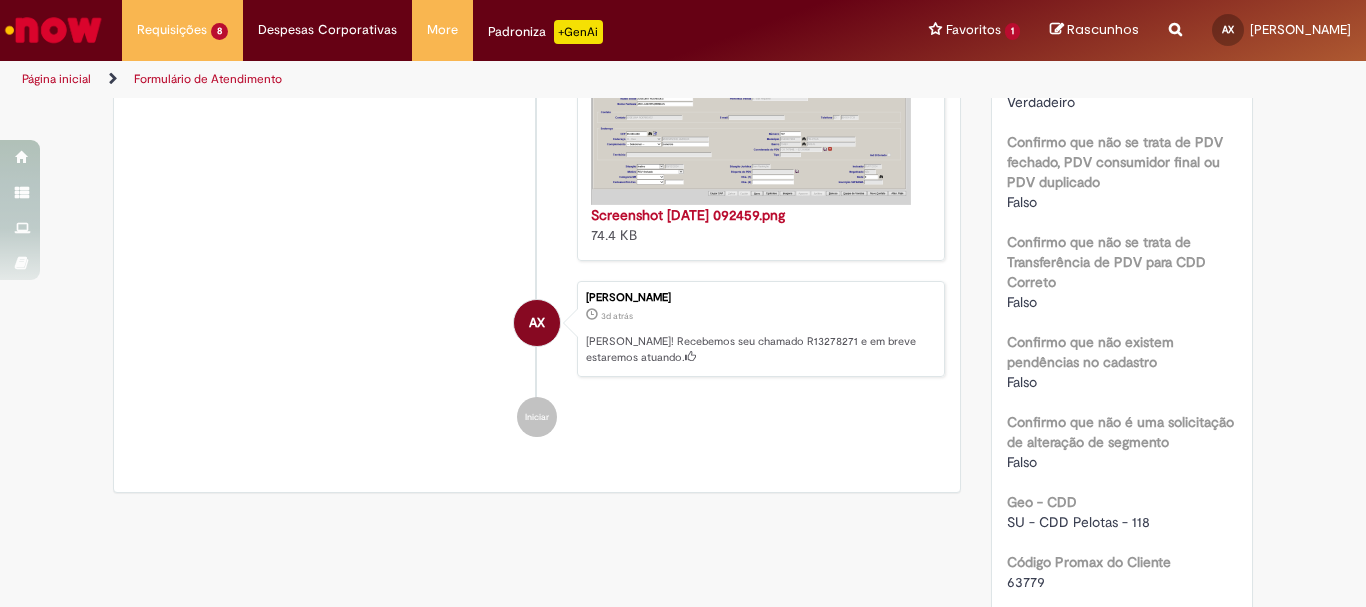scroll, scrollTop: 700, scrollLeft: 0, axis: vertical 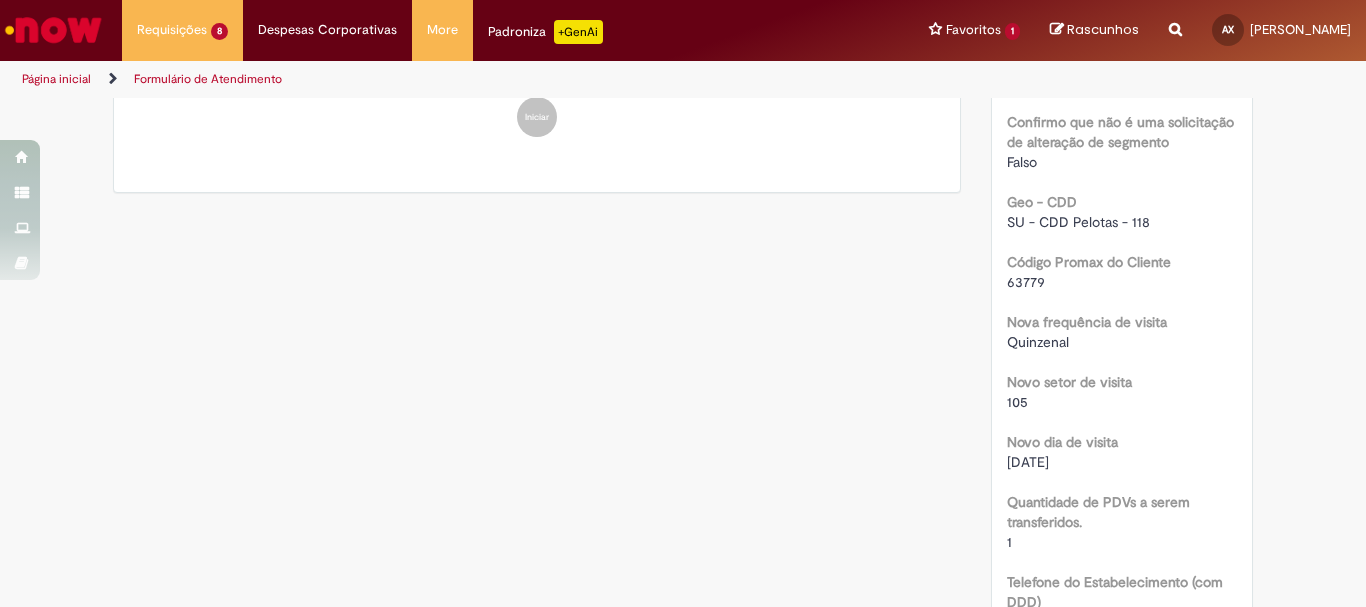drag, startPoint x: 775, startPoint y: 230, endPoint x: 653, endPoint y: 121, distance: 163.60013 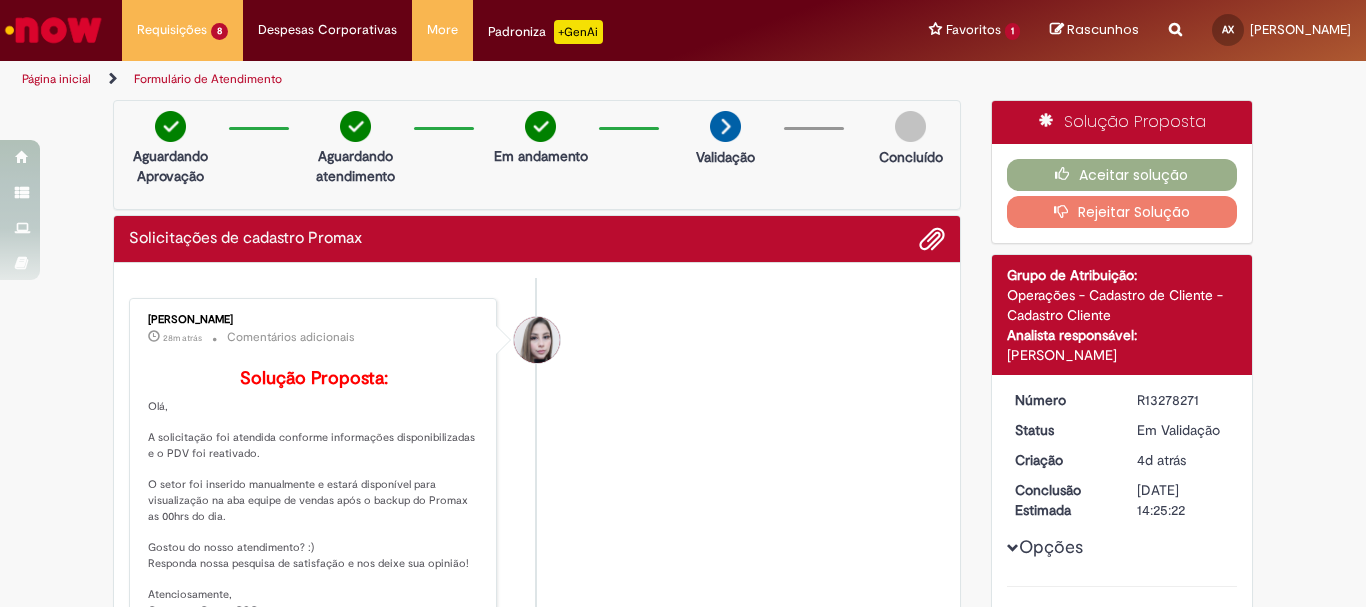 scroll, scrollTop: 200, scrollLeft: 0, axis: vertical 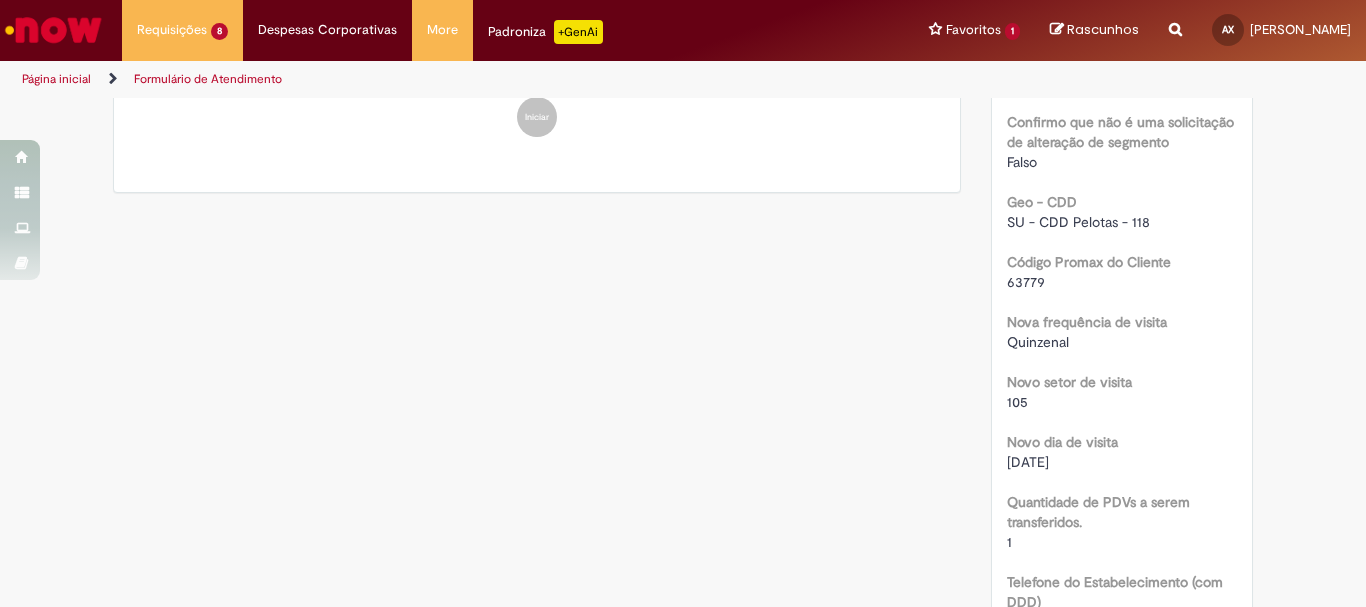 click on "63779" at bounding box center [1026, 282] 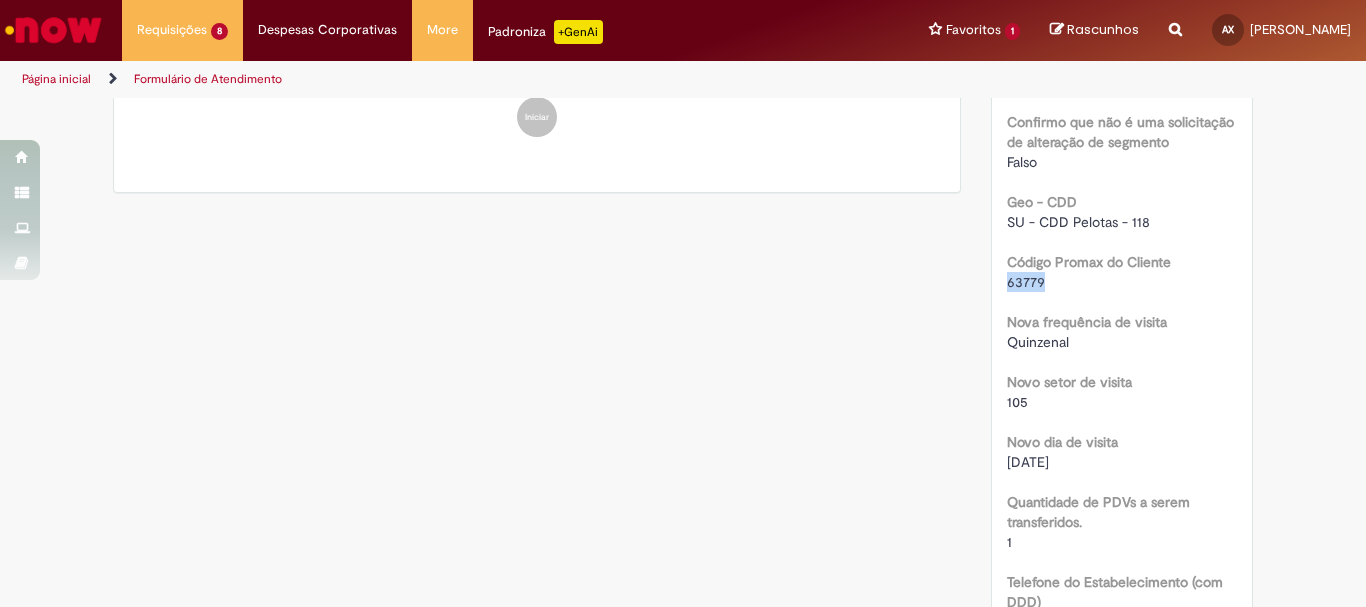 click on "63779" at bounding box center [1026, 282] 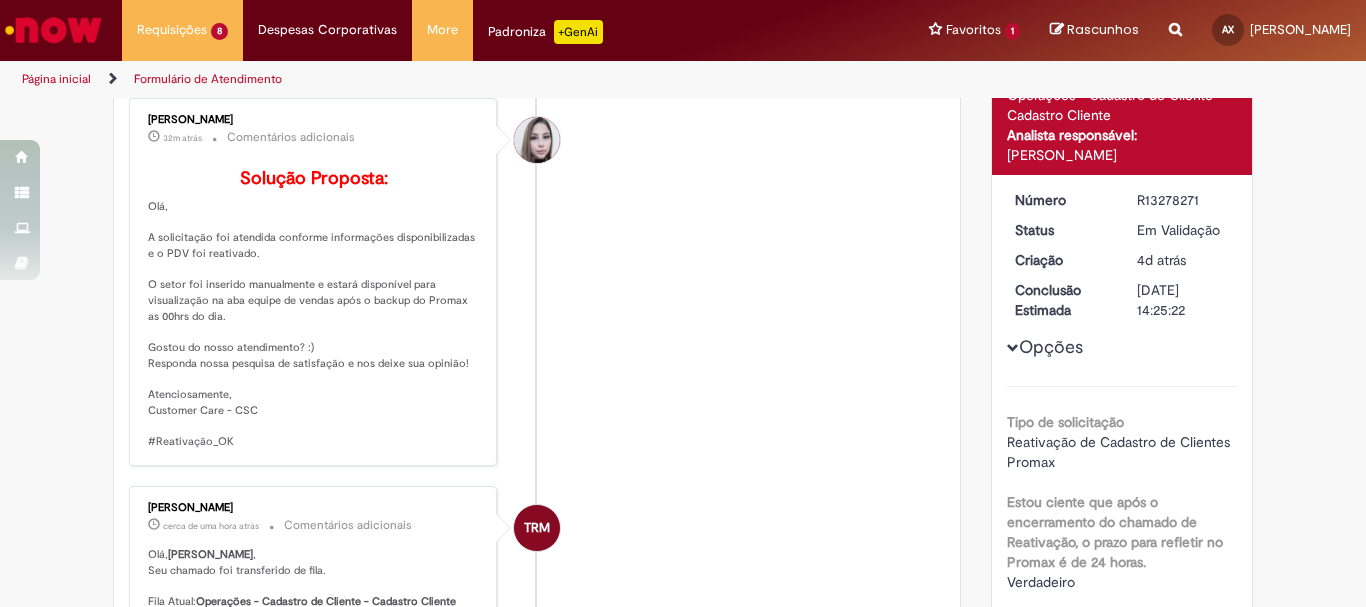 scroll, scrollTop: 0, scrollLeft: 0, axis: both 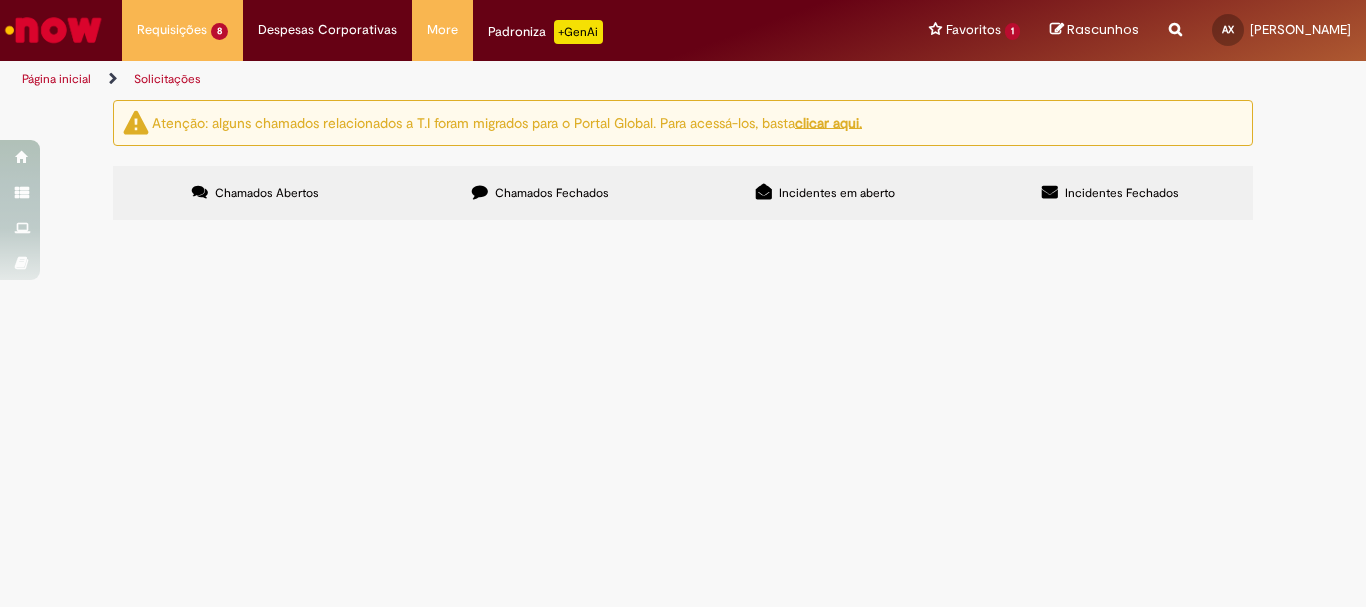 click on "Boa tarde, gostaria de solicitar o desbloqueio desse cadastro. Ao pesquisar a motivação para o PDV estar bloqueado não foi encontrada nenhuma pendência. Segue em anexo print do promax." at bounding box center (0, 0) 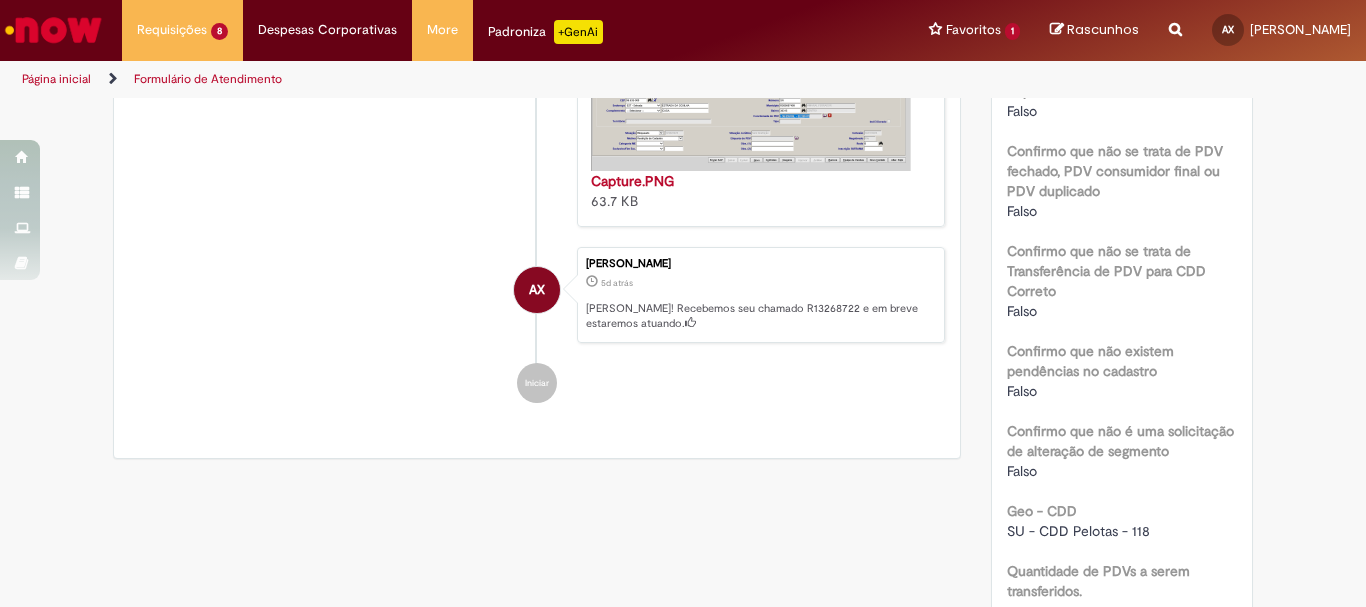 scroll, scrollTop: 771, scrollLeft: 0, axis: vertical 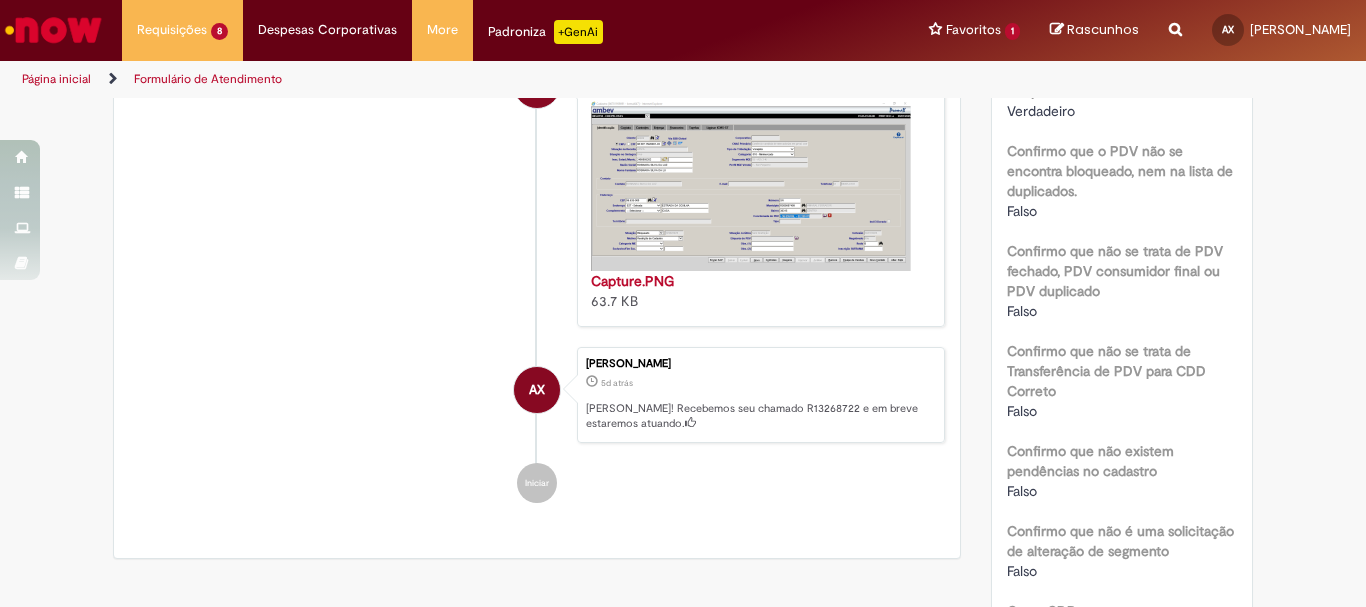 click at bounding box center [751, 186] 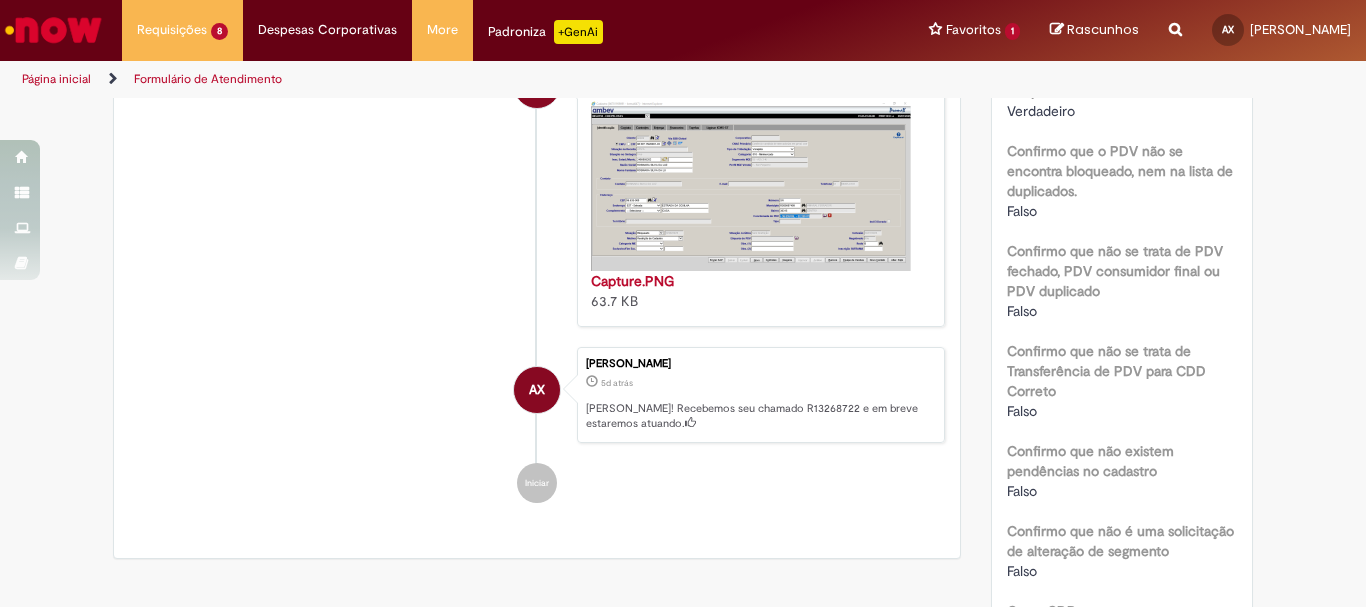 drag, startPoint x: 703, startPoint y: 247, endPoint x: 721, endPoint y: 268, distance: 27.658634 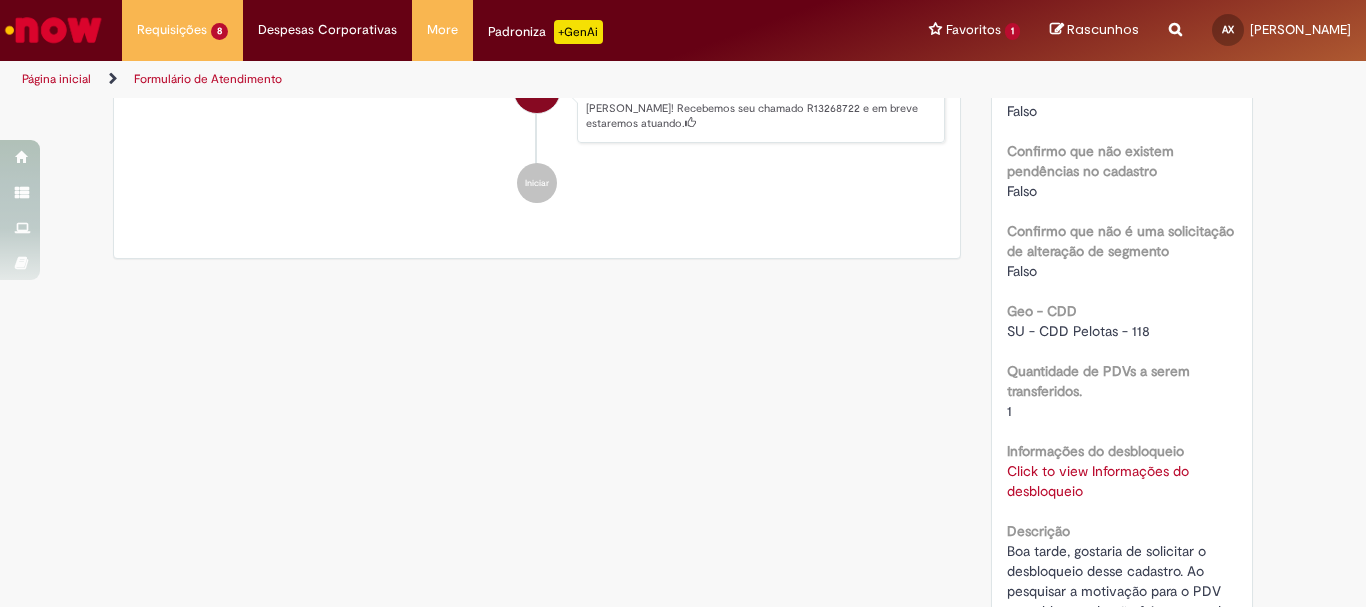 scroll, scrollTop: 1271, scrollLeft: 0, axis: vertical 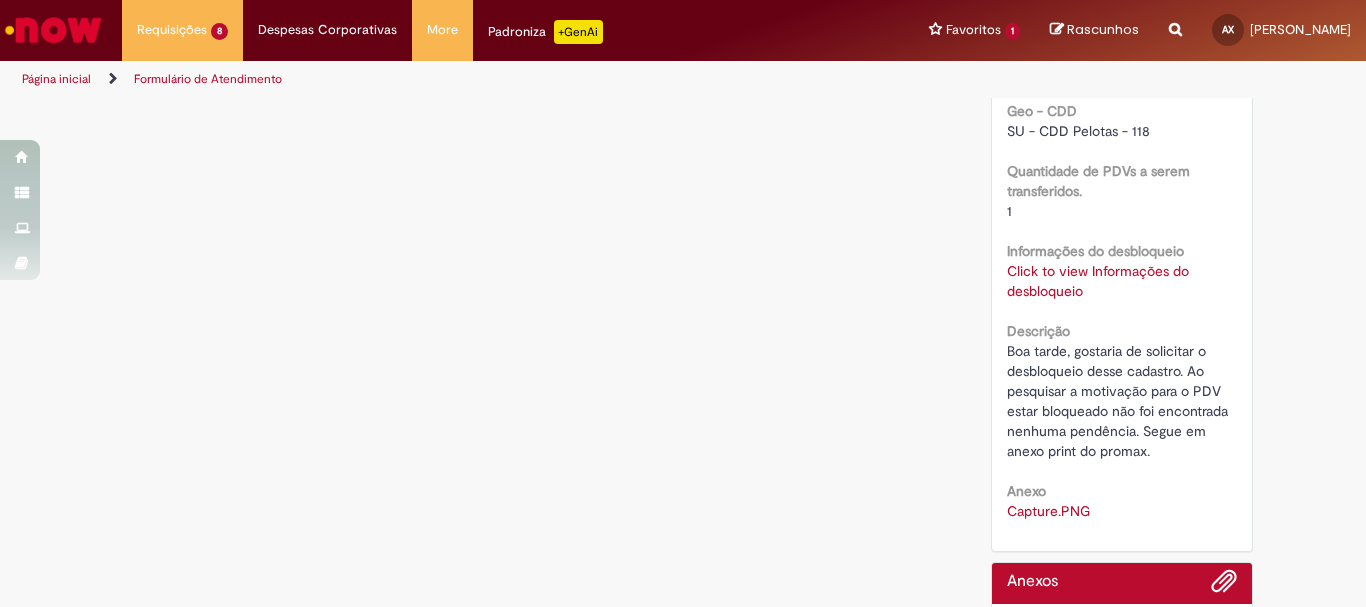 click on "Click to view Informações do desbloqueio" at bounding box center (1098, 281) 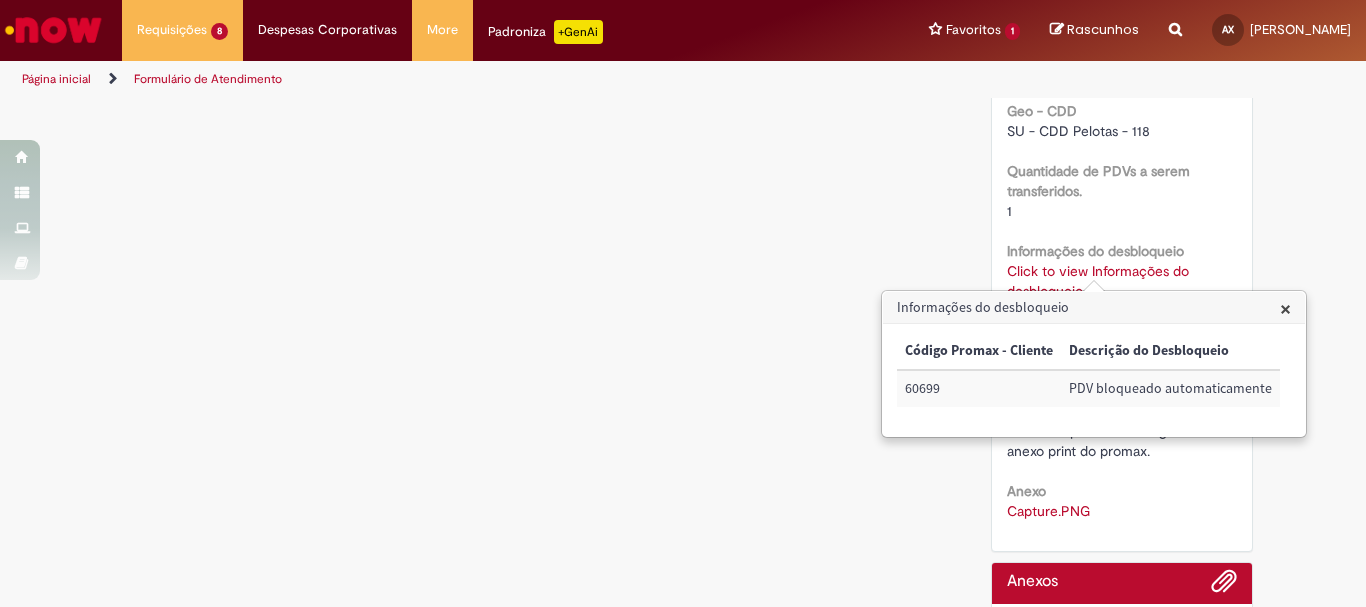 click on "60699" at bounding box center (979, 388) 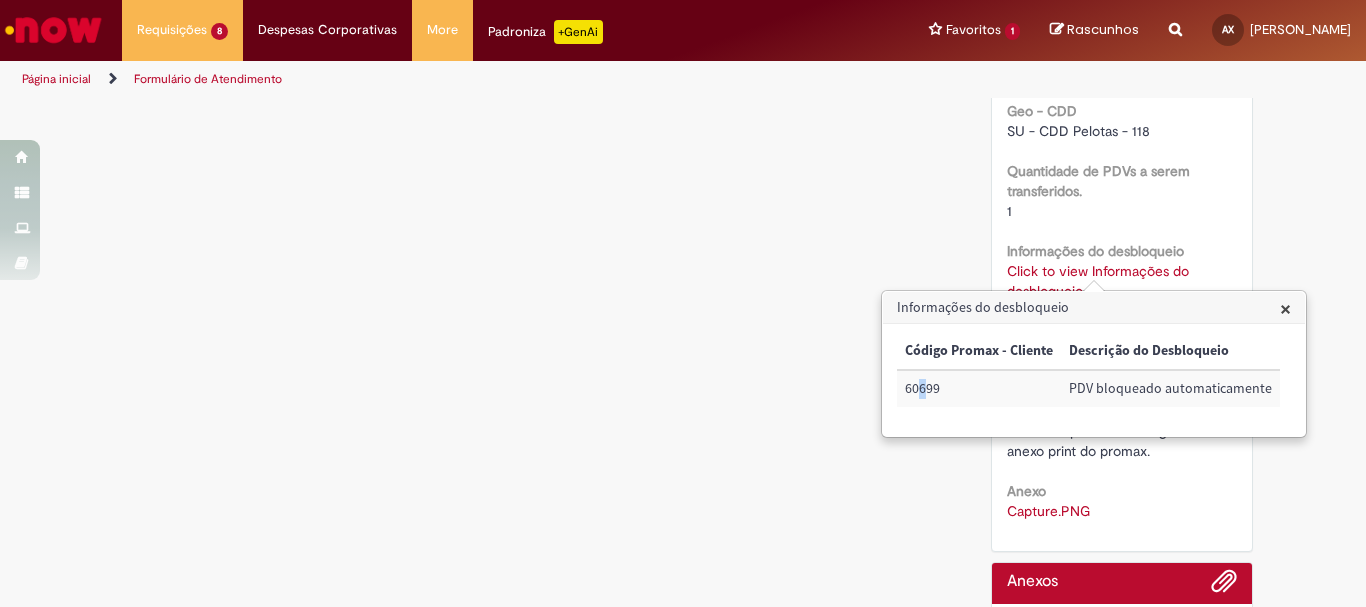 click on "60699" at bounding box center (979, 388) 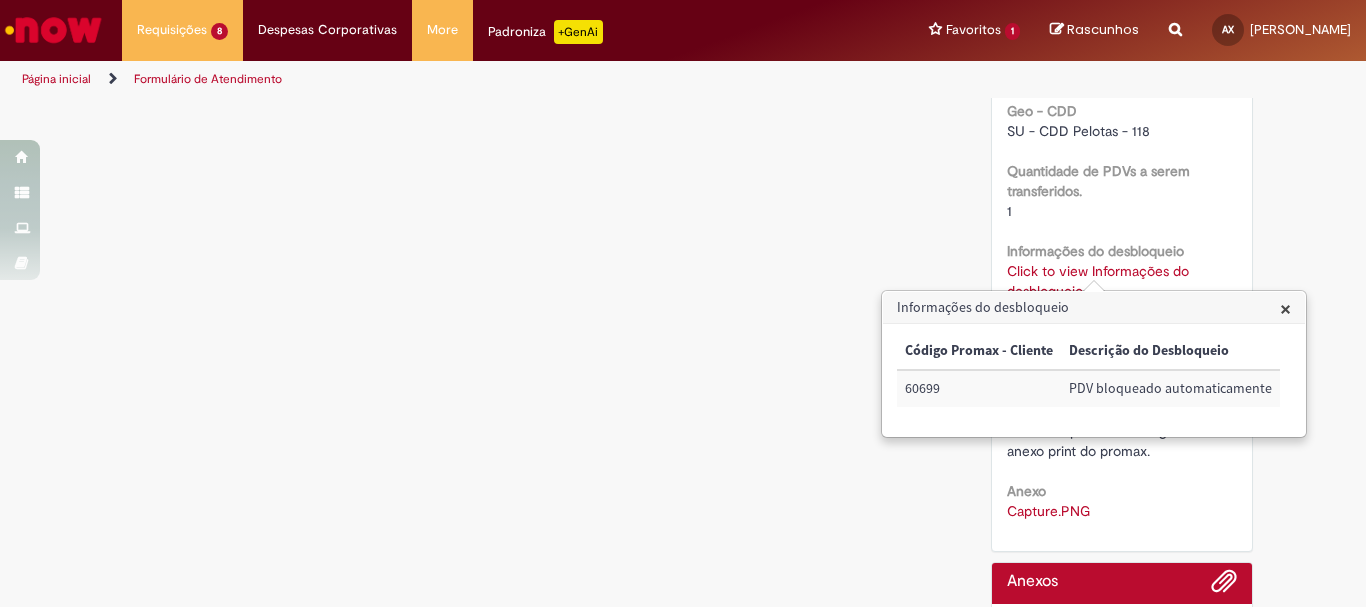 drag, startPoint x: 924, startPoint y: 376, endPoint x: 913, endPoint y: 378, distance: 11.18034 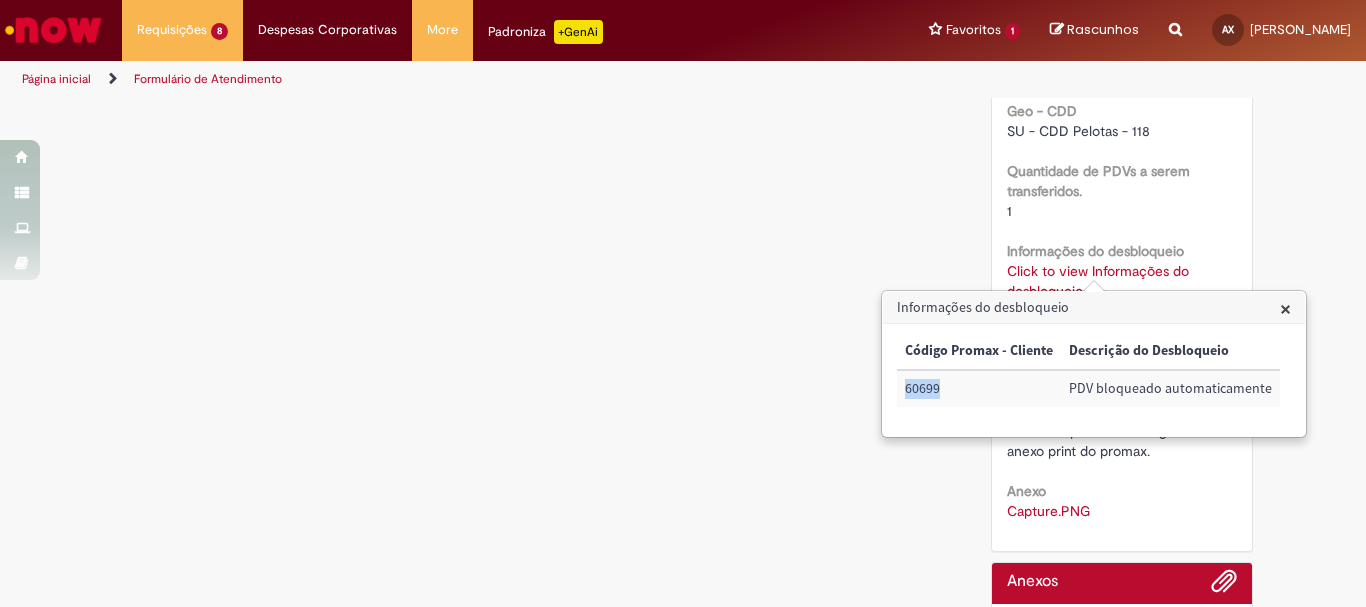 click on "60699" at bounding box center (979, 388) 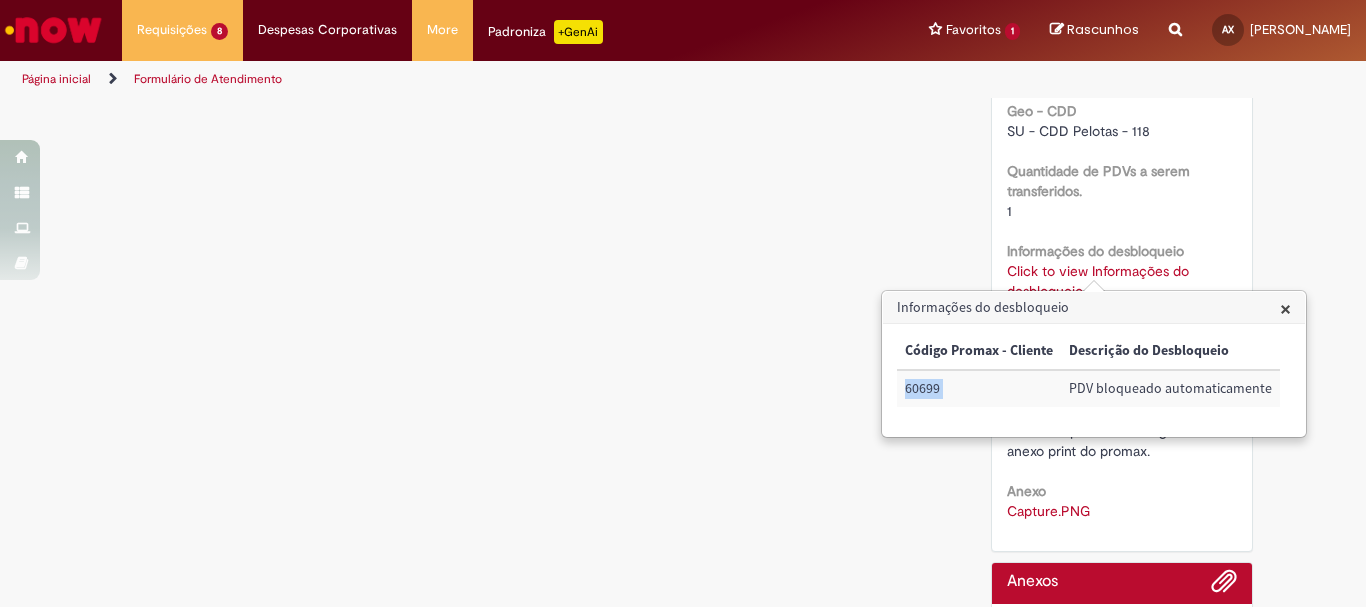 click on "60699" at bounding box center [979, 388] 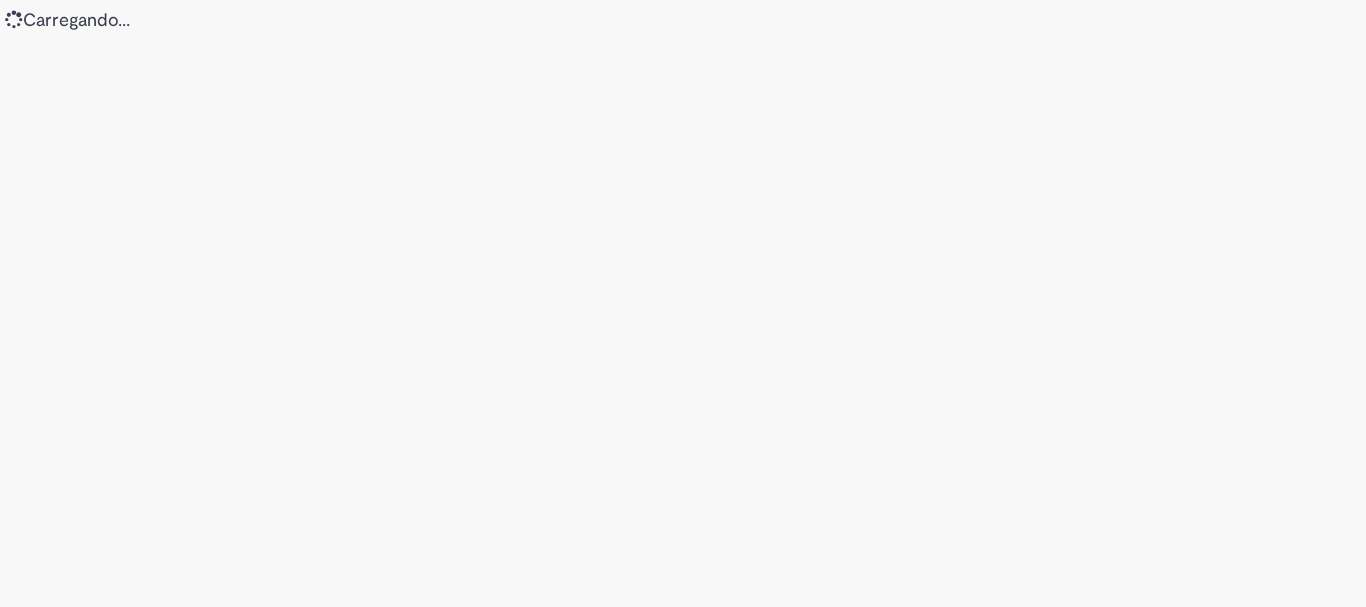 scroll, scrollTop: 0, scrollLeft: 0, axis: both 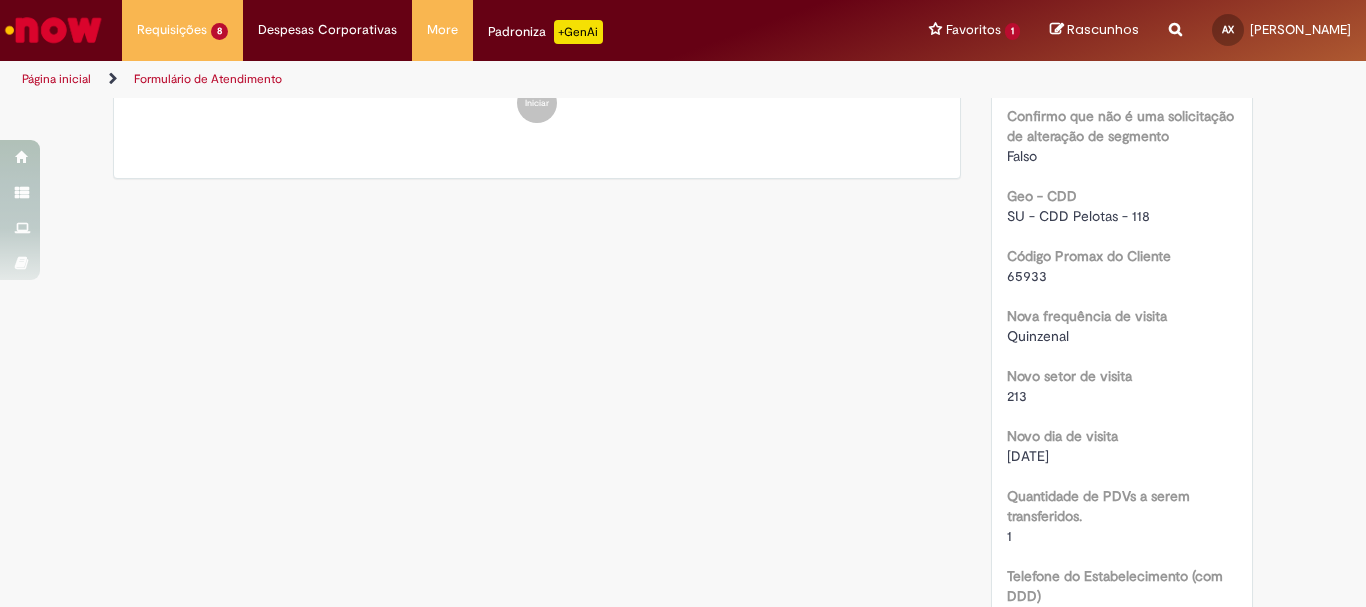 click on "65933" at bounding box center [1027, 276] 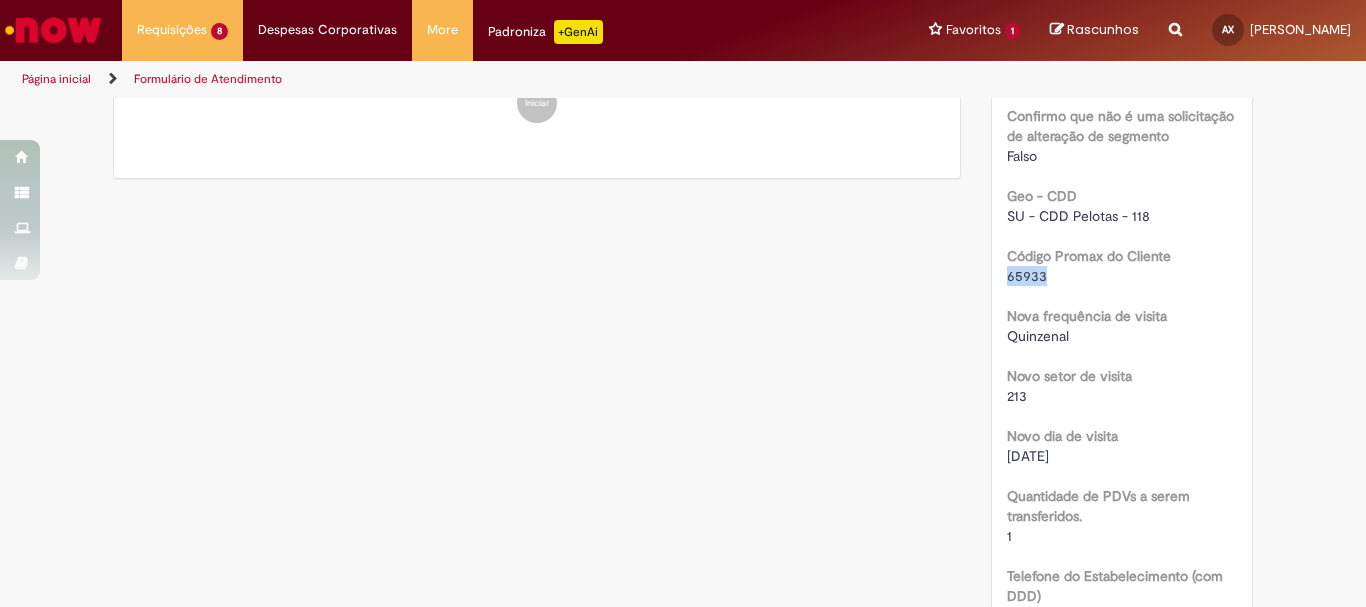 click on "65933" at bounding box center (1027, 276) 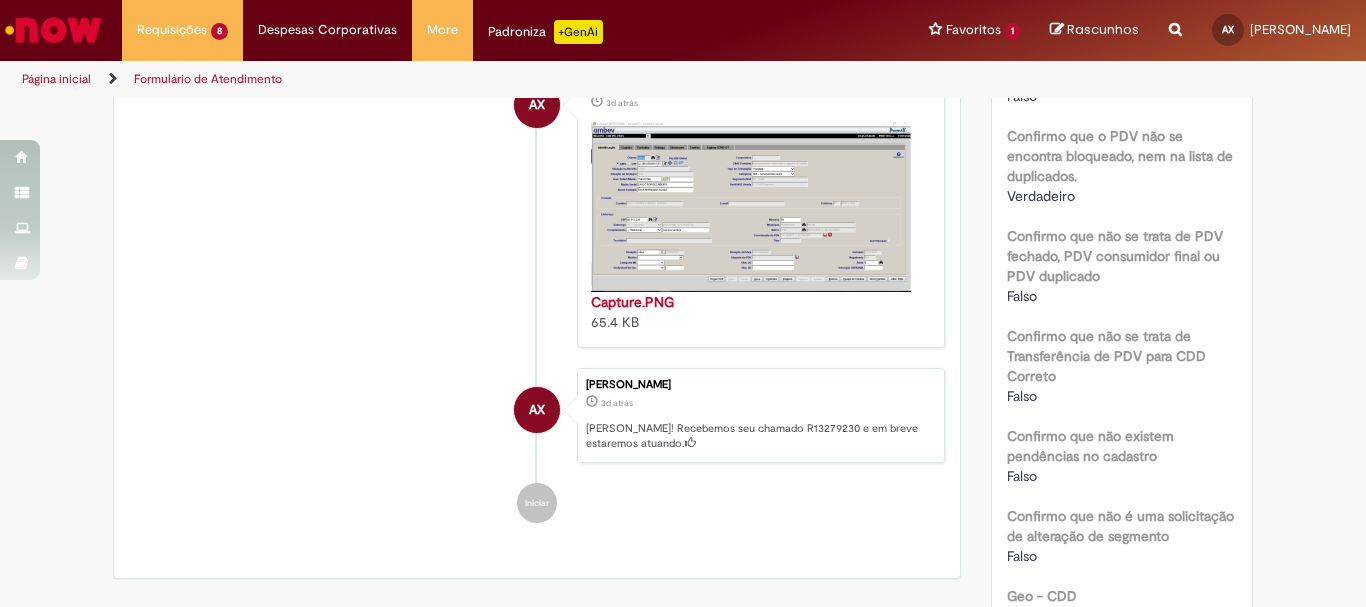 scroll, scrollTop: 1086, scrollLeft: 0, axis: vertical 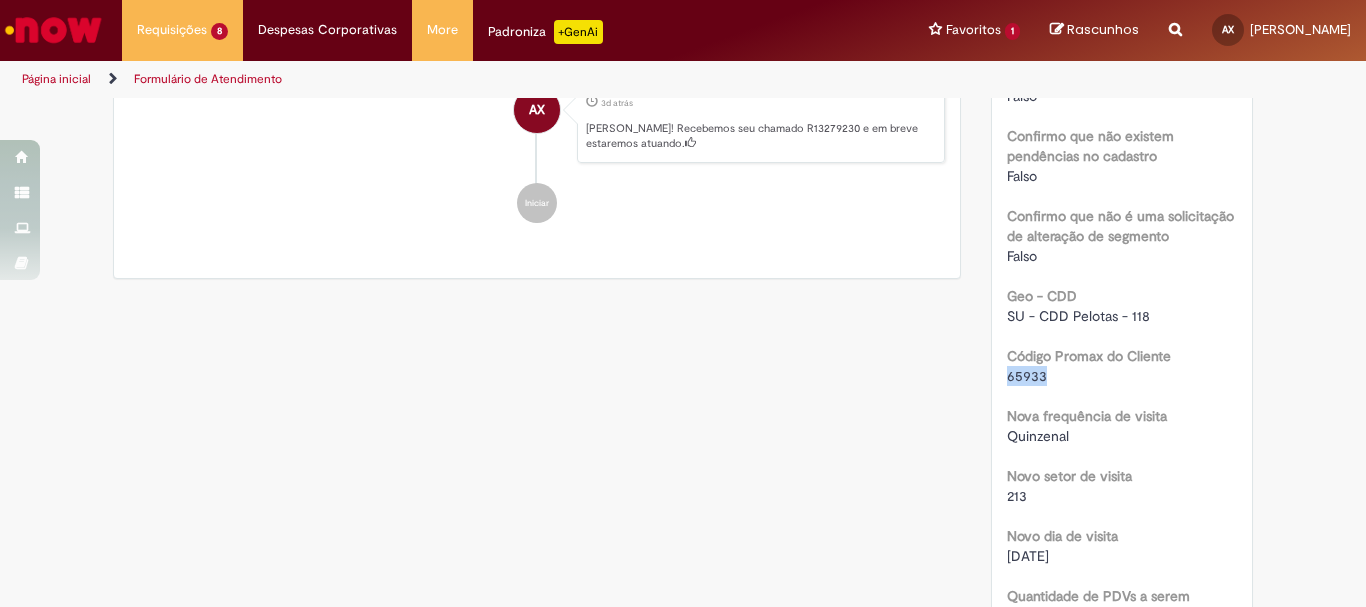 copy on "65933" 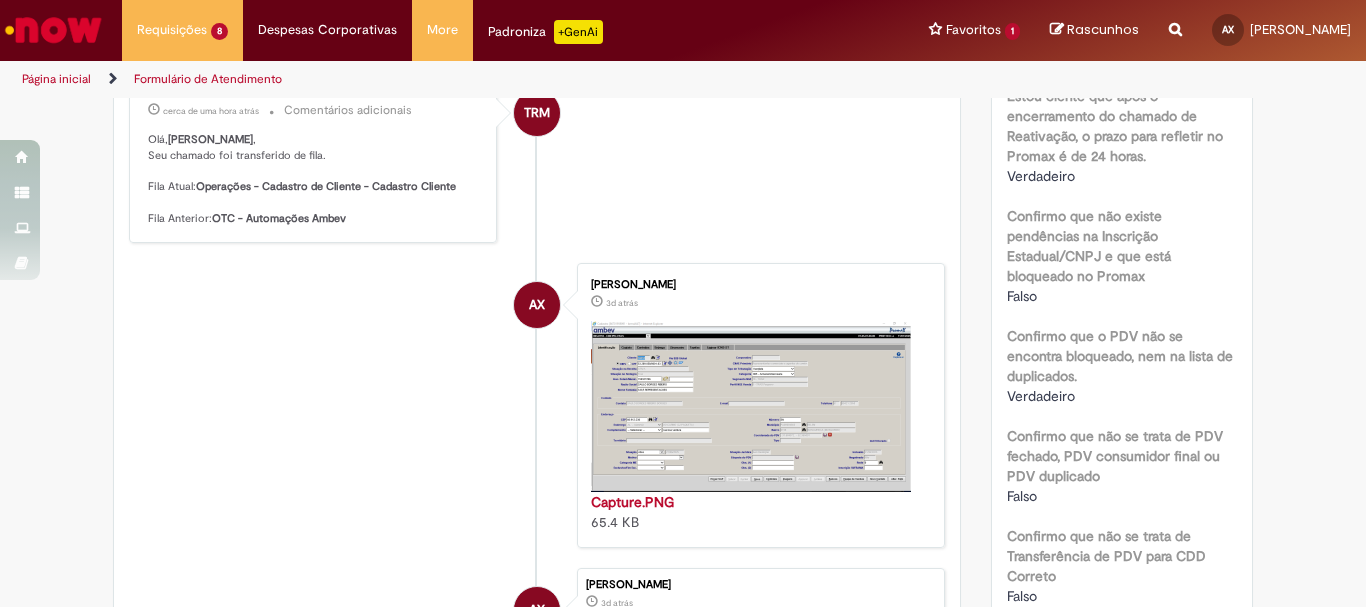 scroll, scrollTop: 0, scrollLeft: 0, axis: both 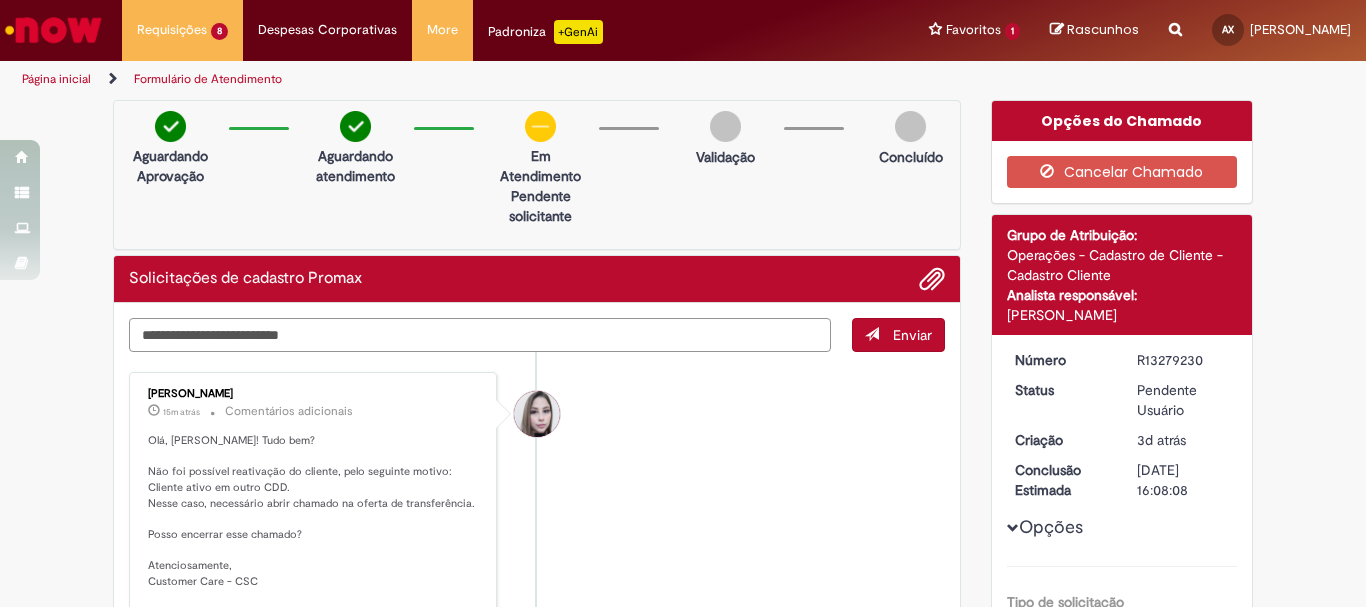 click at bounding box center (480, 335) 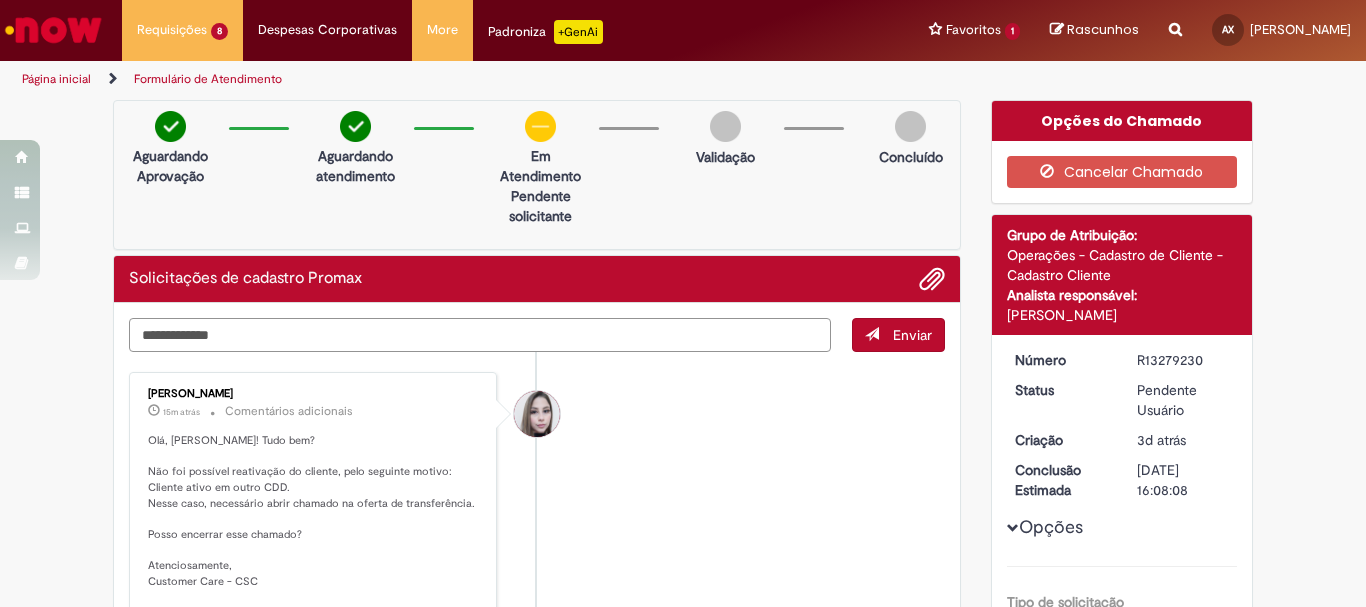 type on "**********" 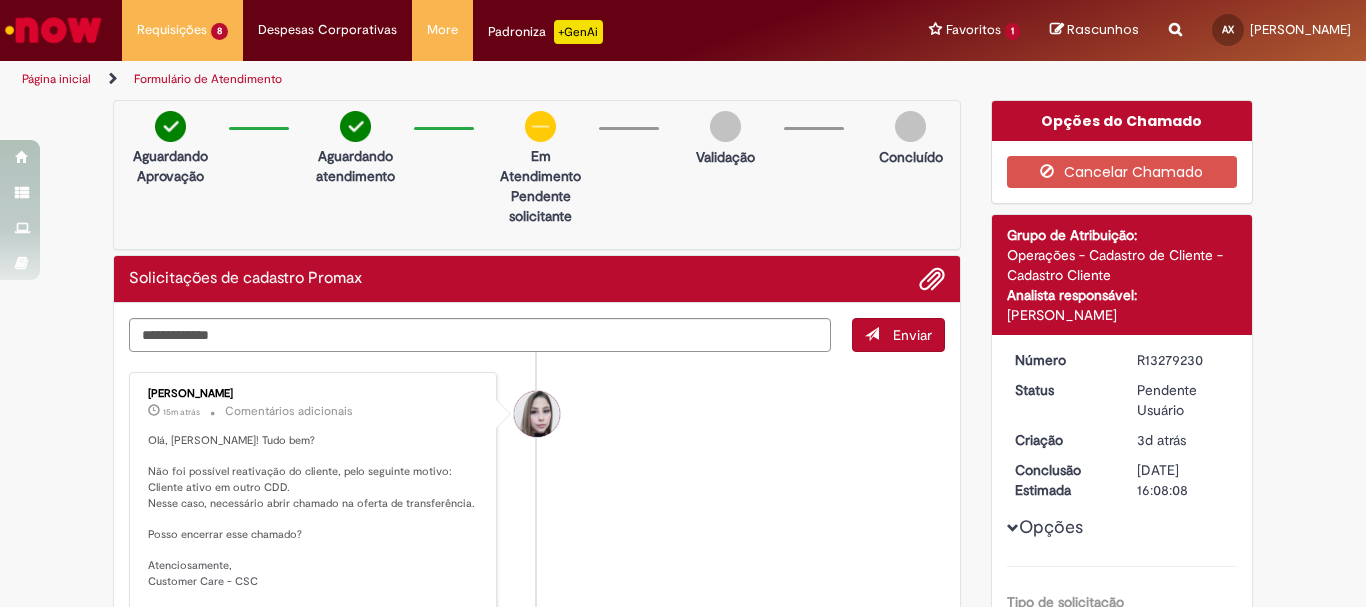 click on "Aguardando Aprovação
Aguardando atendimento
Em Atendimento   Clique para exibir         Pendente solicitante
Validação
Concluído" at bounding box center (537, 175) 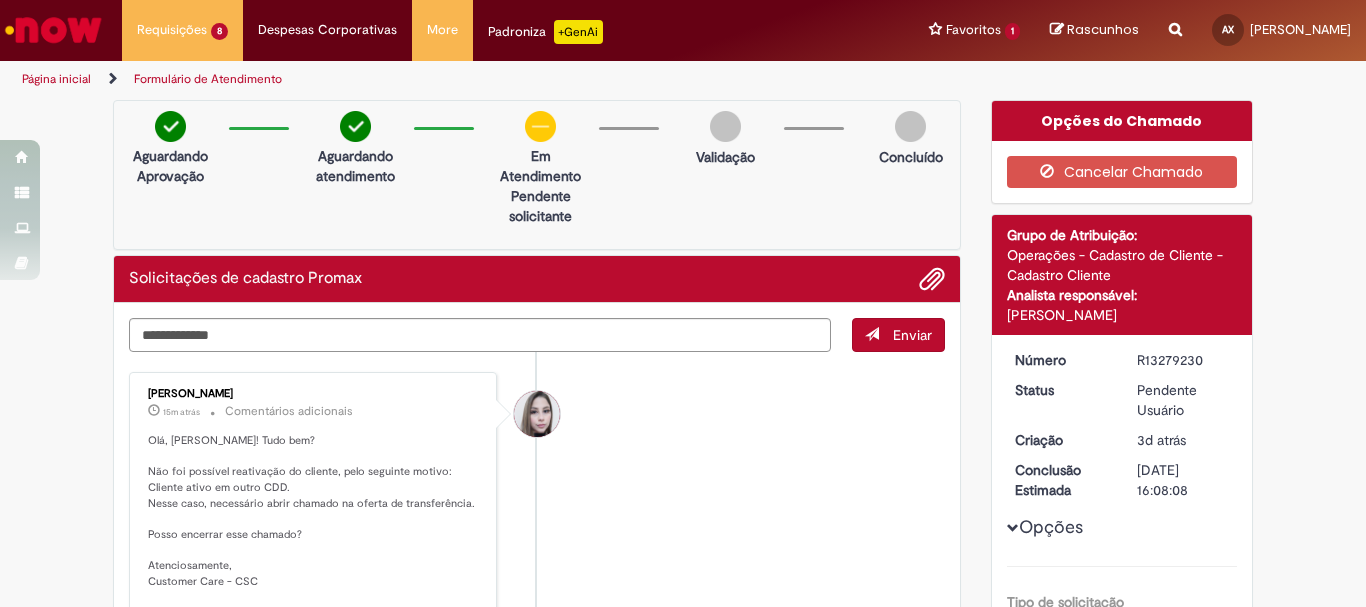 click on "Enviar" at bounding box center [898, 335] 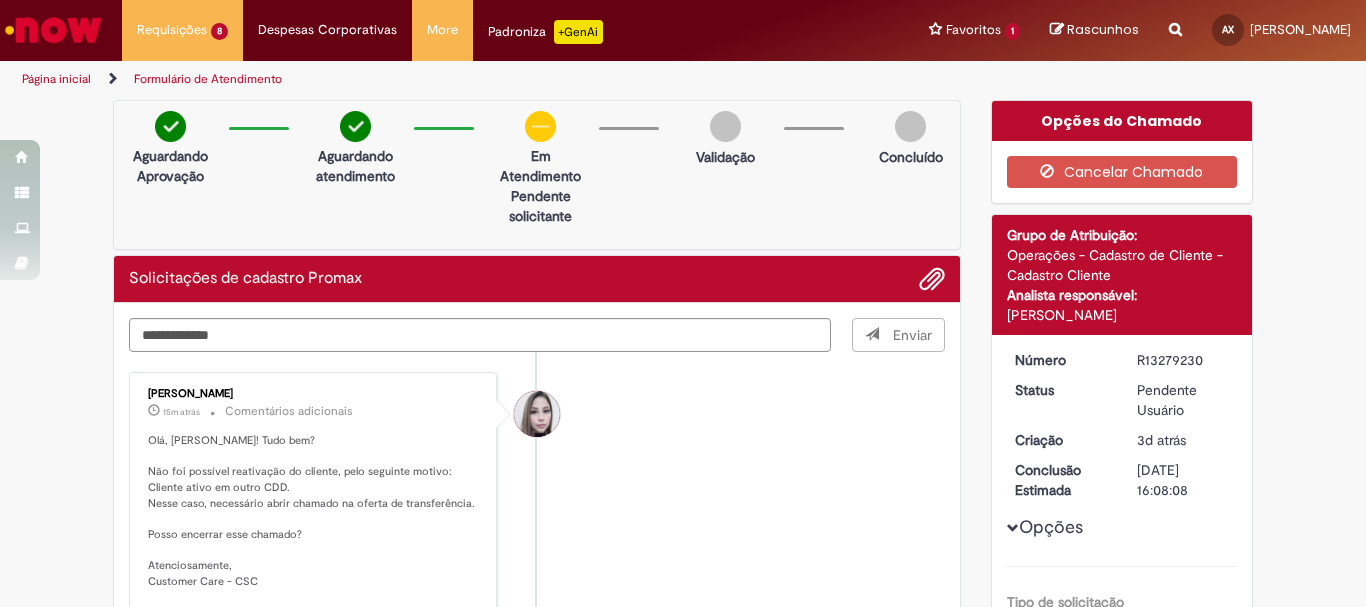click on "Enviar" at bounding box center (899, 335) 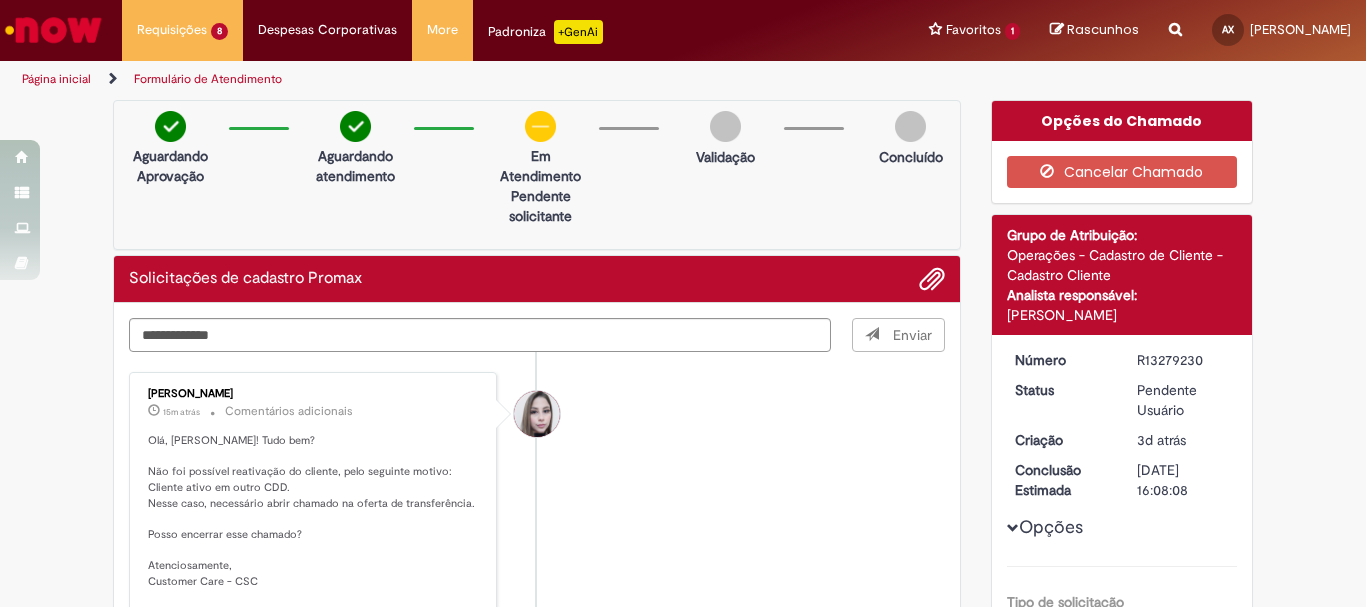type 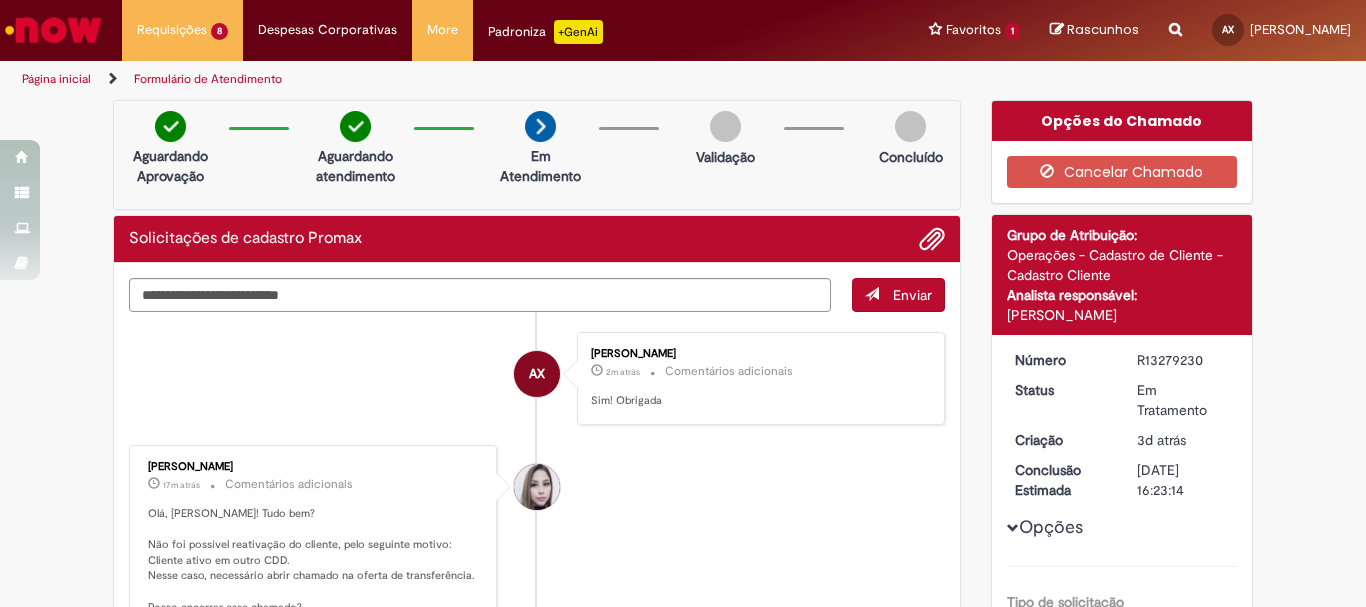 click at bounding box center (53, 30) 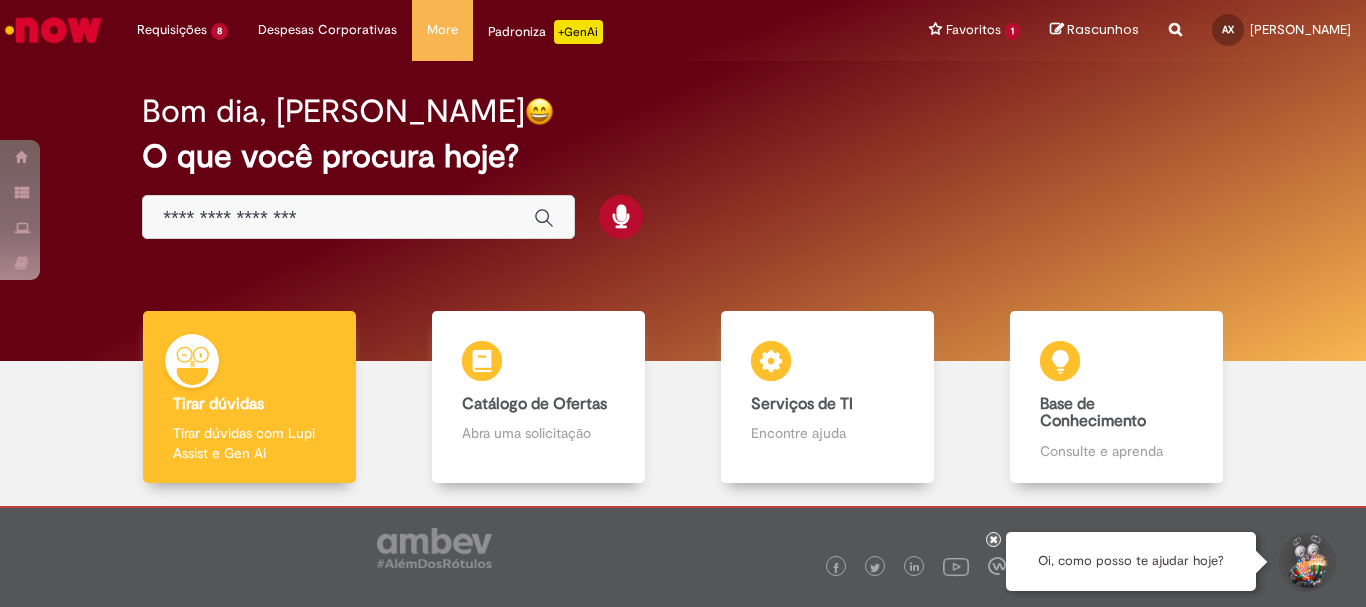scroll, scrollTop: 0, scrollLeft: 0, axis: both 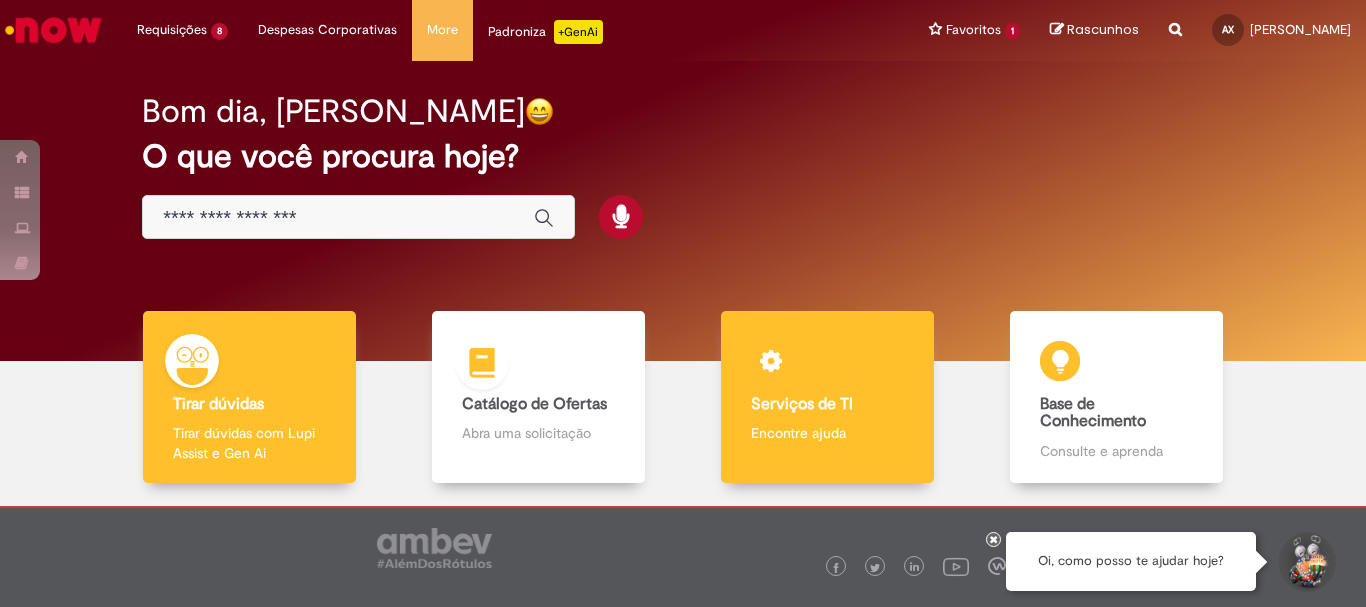 click on "Serviços de TI" at bounding box center (802, 404) 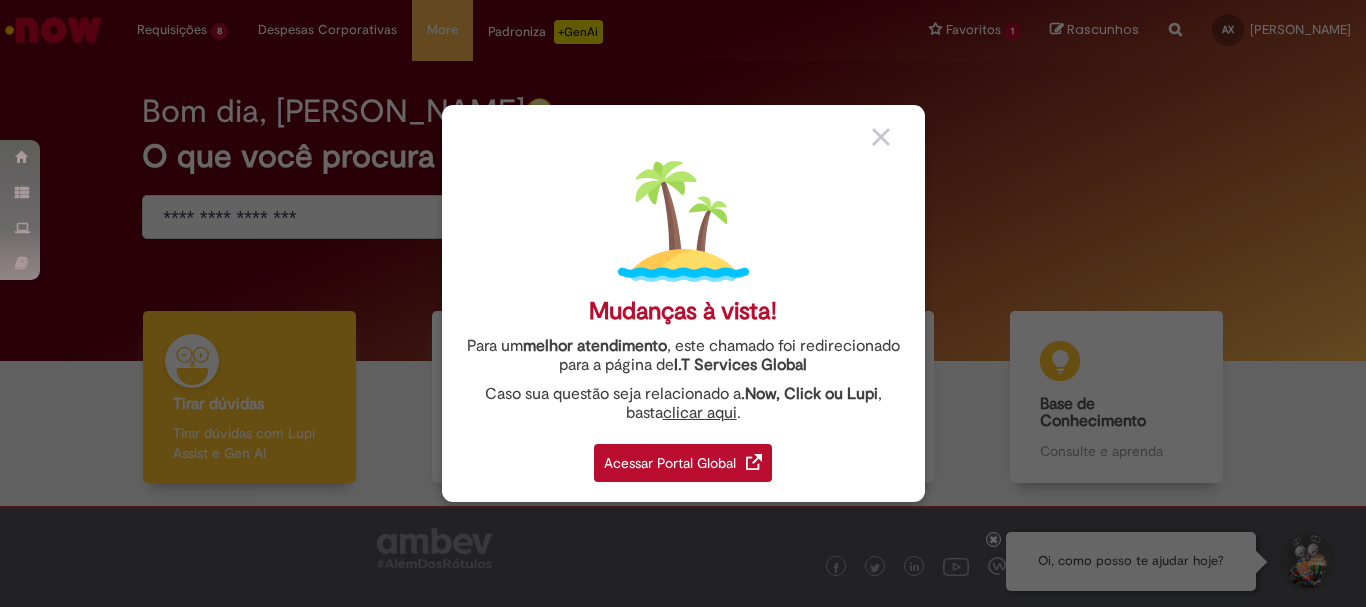 click on "Acessar Portal Global" at bounding box center [683, 463] 